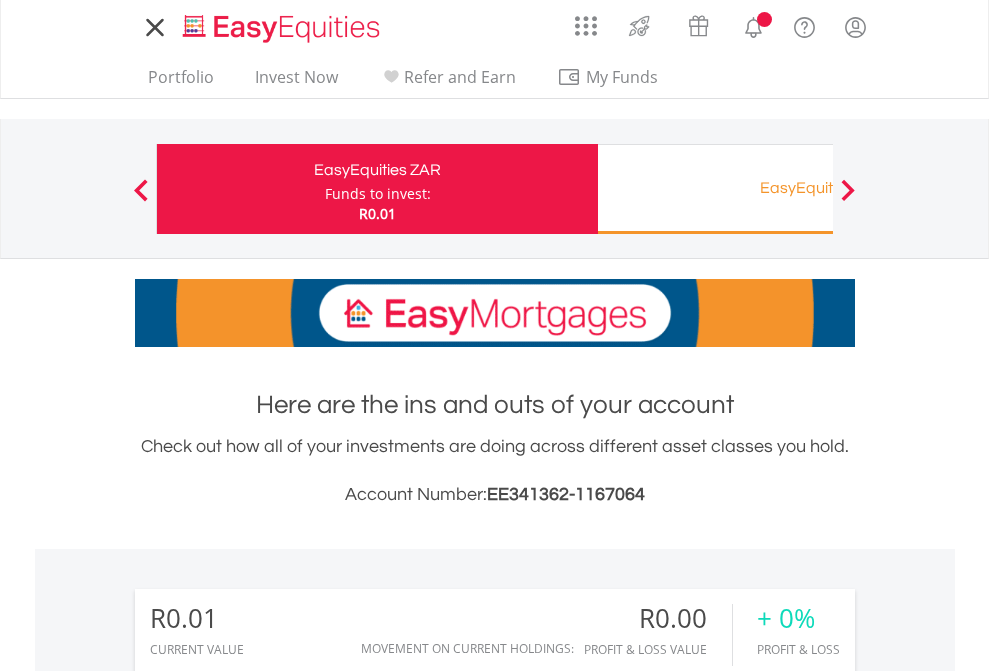 scroll, scrollTop: 0, scrollLeft: 0, axis: both 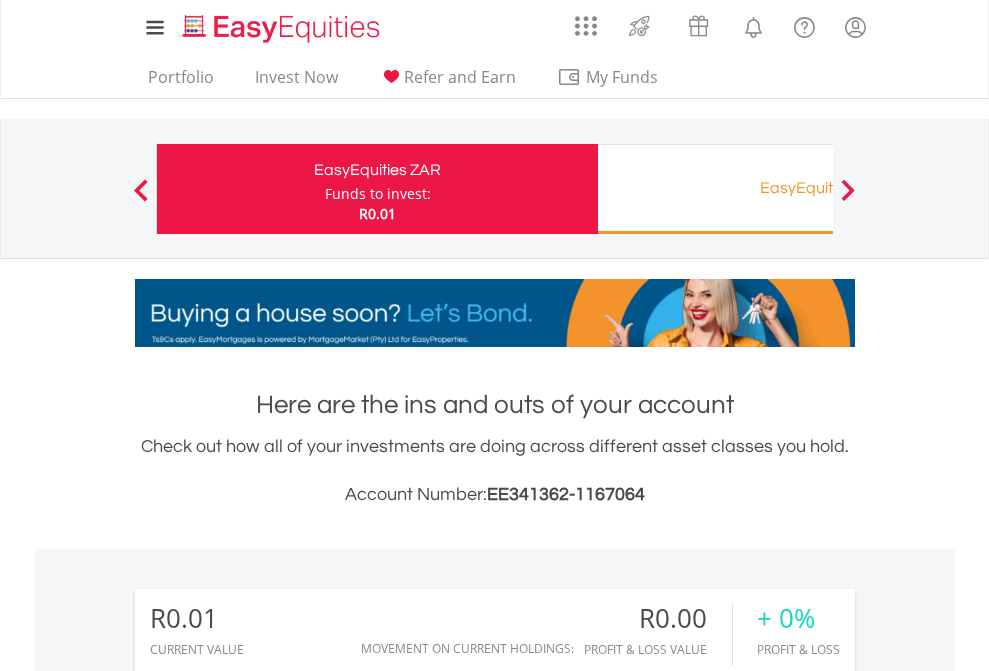 click on "Funds to invest:" at bounding box center [378, 194] 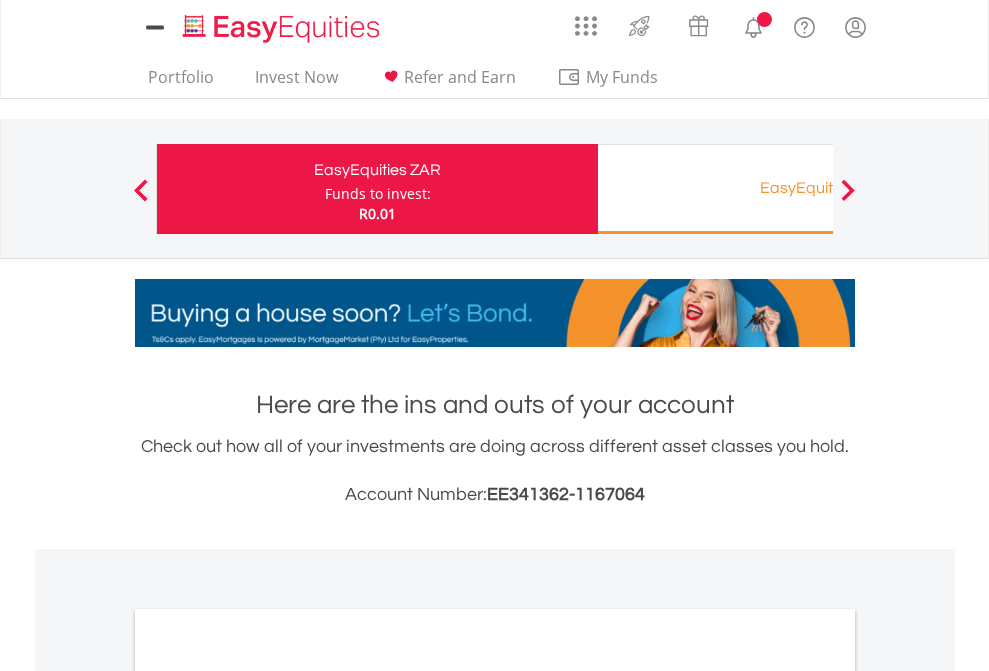 scroll, scrollTop: 0, scrollLeft: 0, axis: both 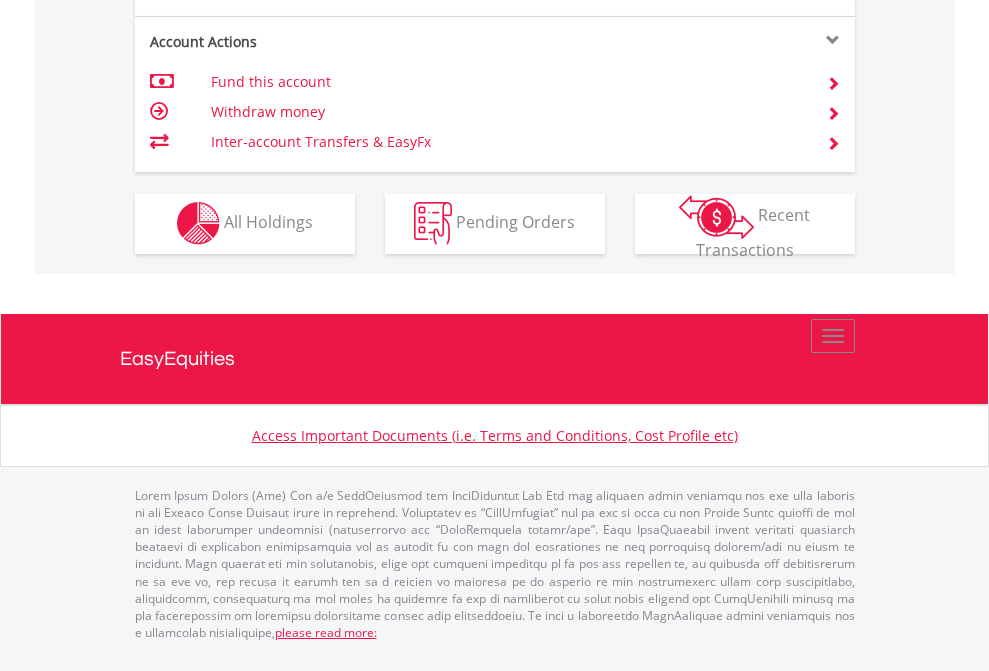 click on "Investment types" at bounding box center [706, -353] 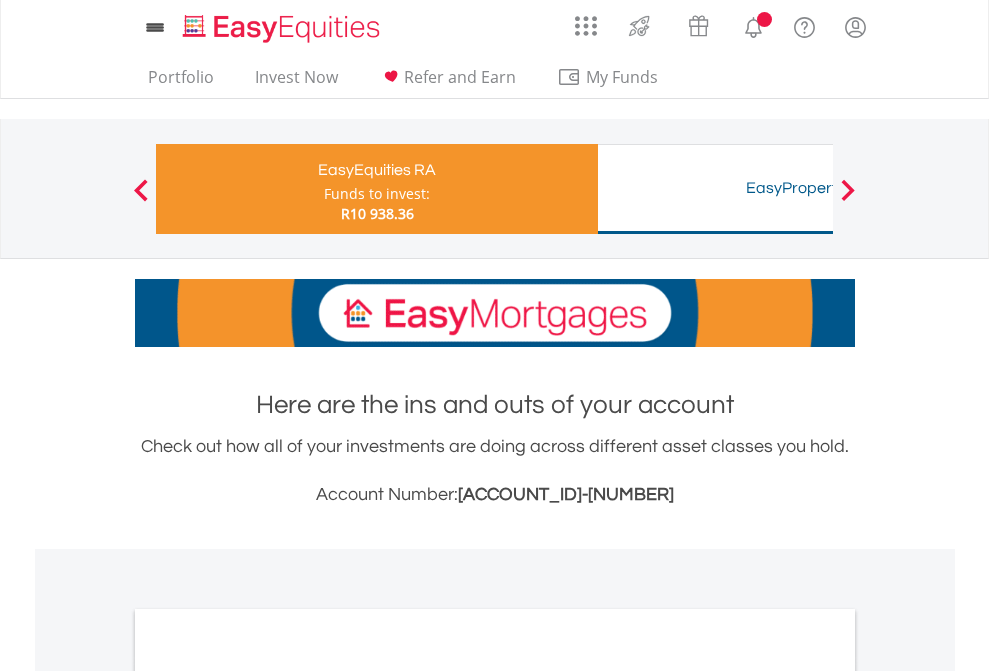 scroll, scrollTop: 0, scrollLeft: 0, axis: both 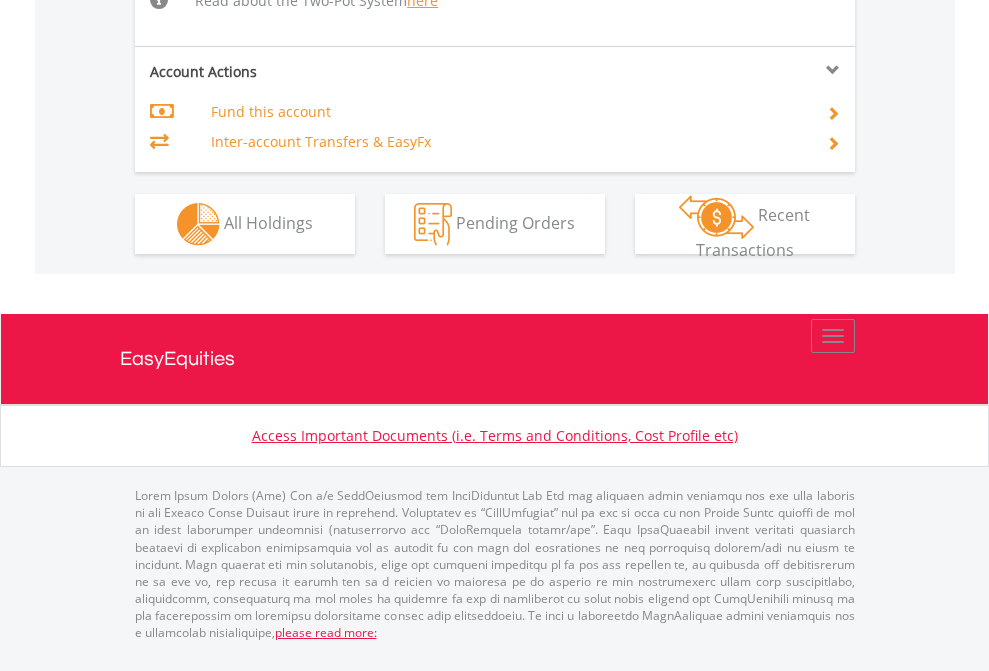 click on "Investment types" at bounding box center (706, -503) 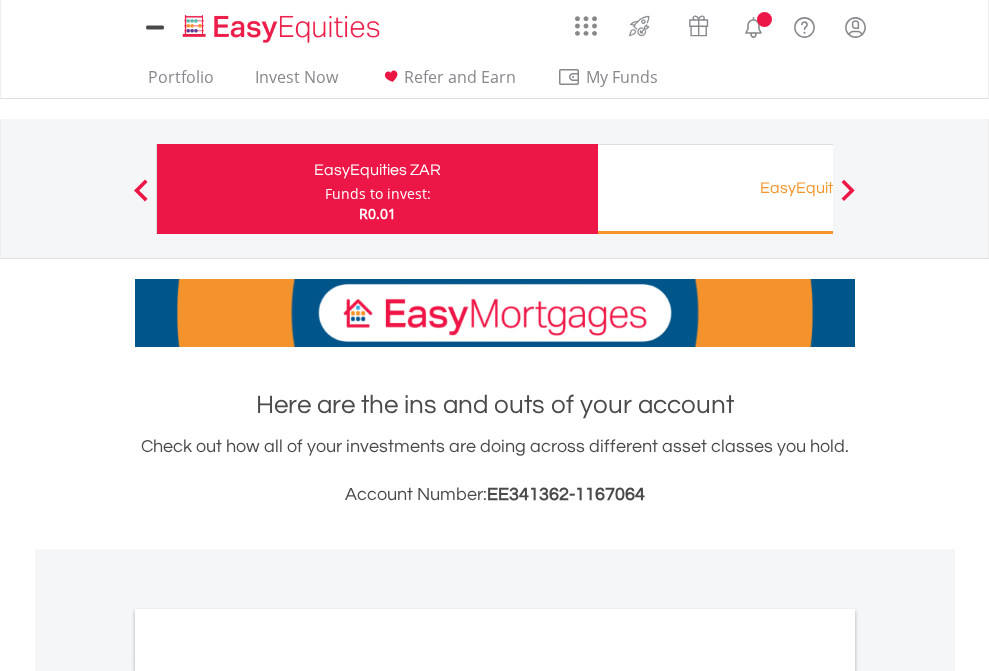 scroll, scrollTop: 1202, scrollLeft: 0, axis: vertical 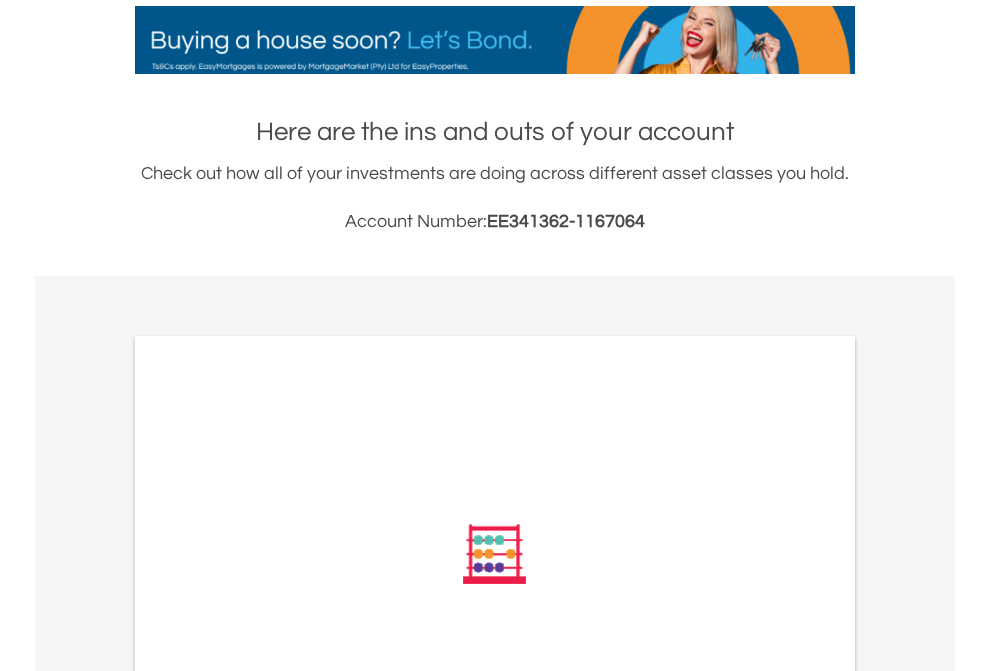 click on "All Holdings" at bounding box center [268, 823] 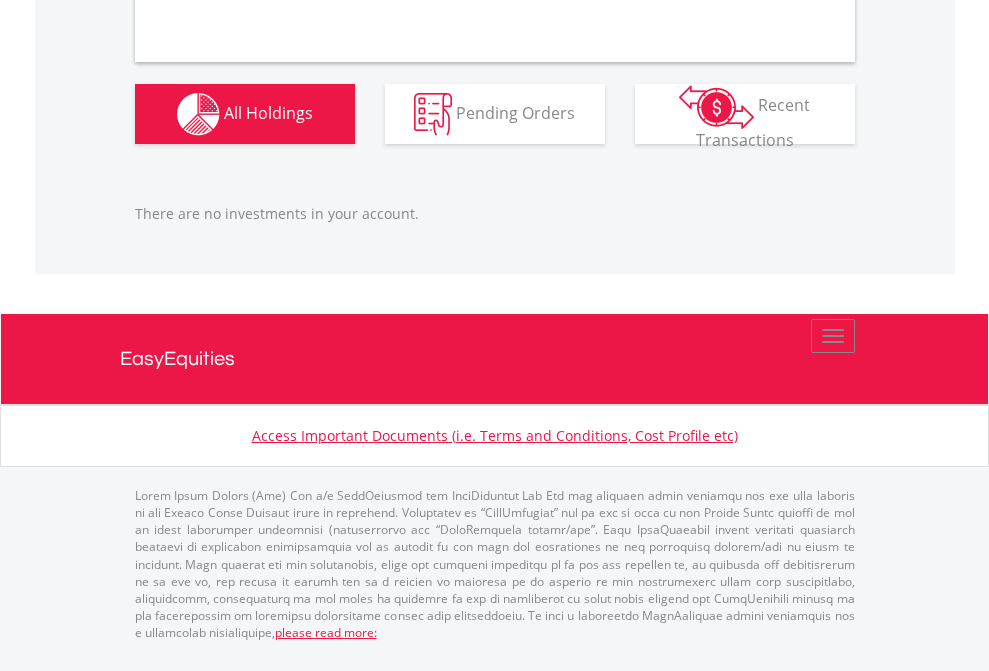 scroll, scrollTop: 1980, scrollLeft: 0, axis: vertical 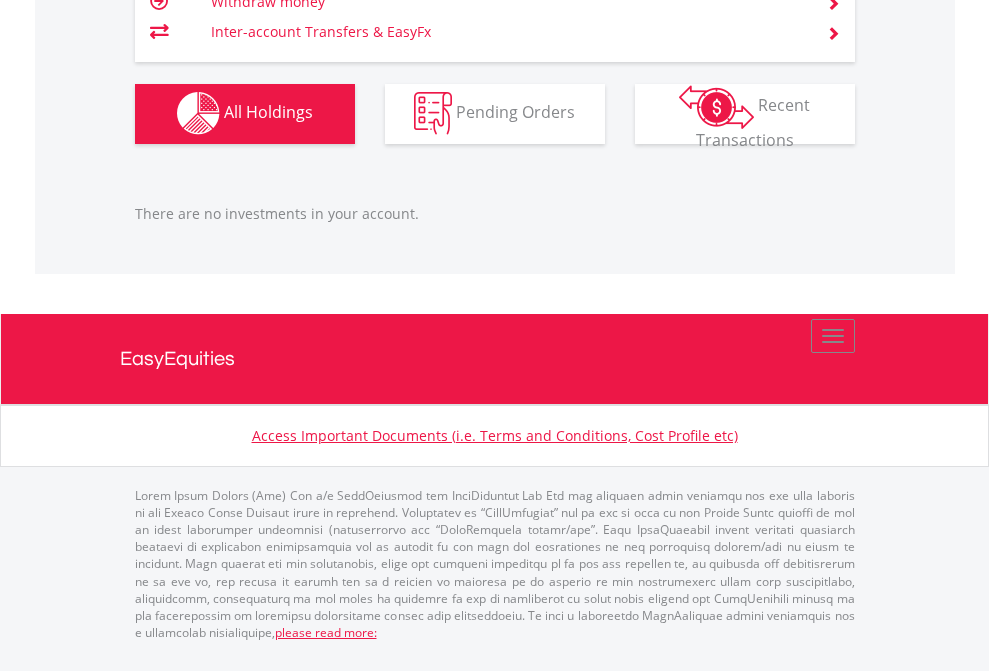 click on "EasyEquities RA" at bounding box center [818, -1142] 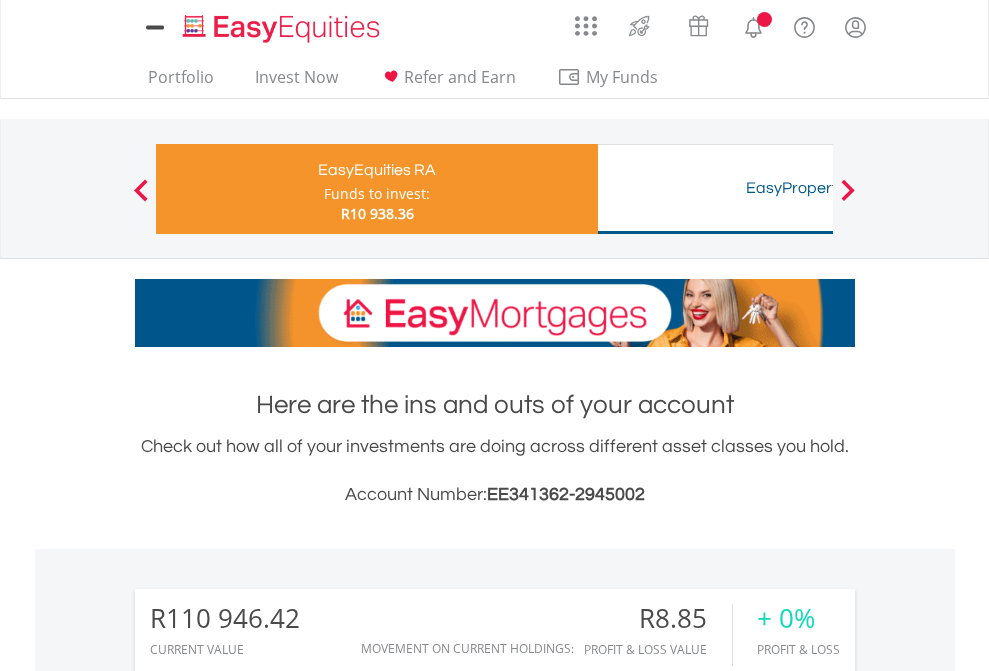 click on "All Holdings" at bounding box center (268, 1516) 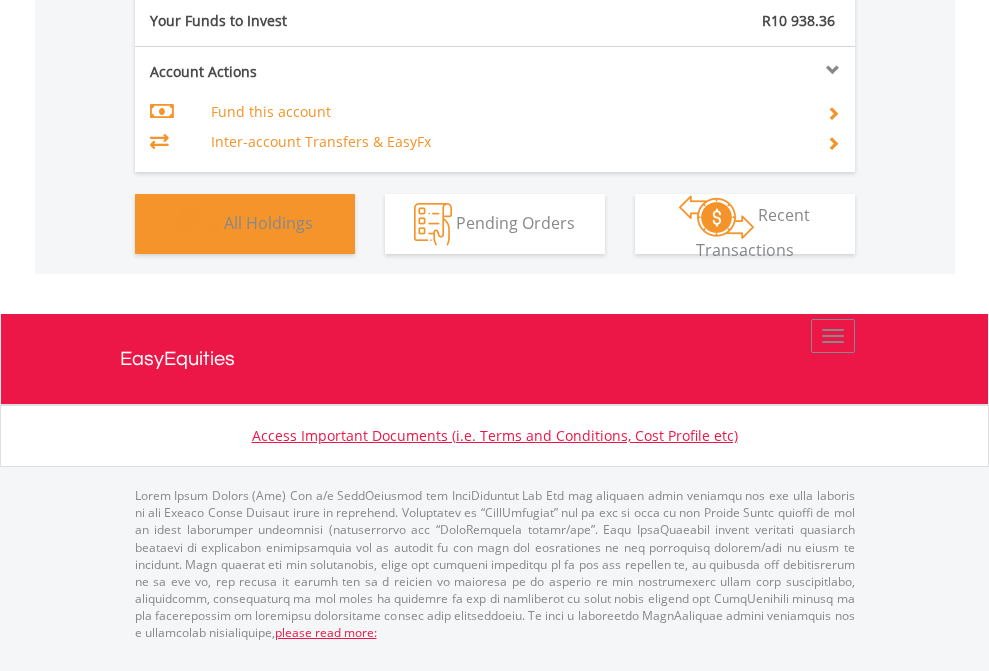 scroll, scrollTop: 1573, scrollLeft: 0, axis: vertical 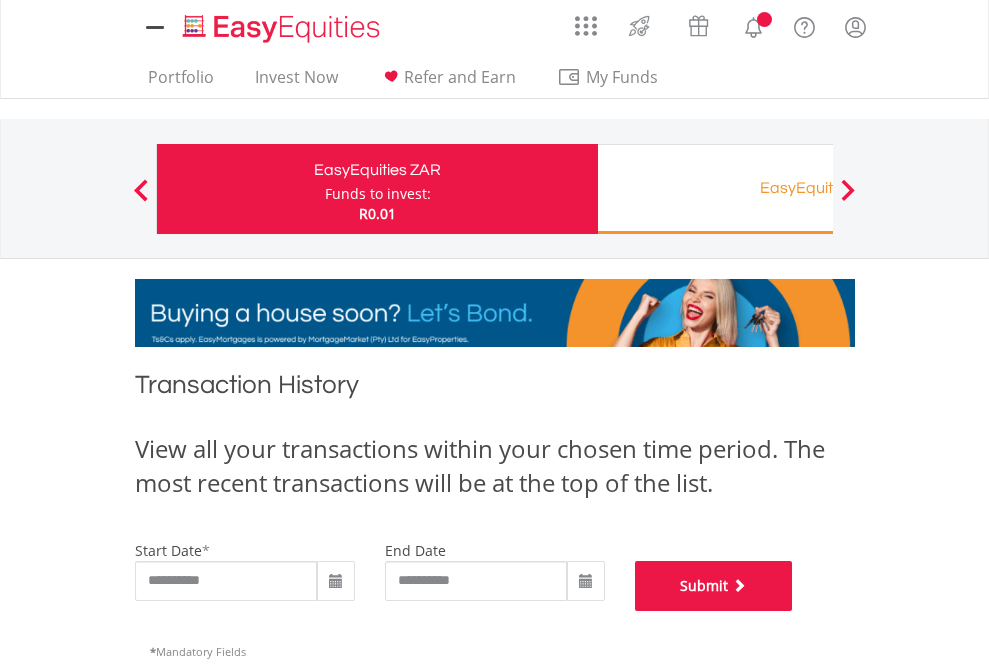 click on "Submit" at bounding box center [714, 586] 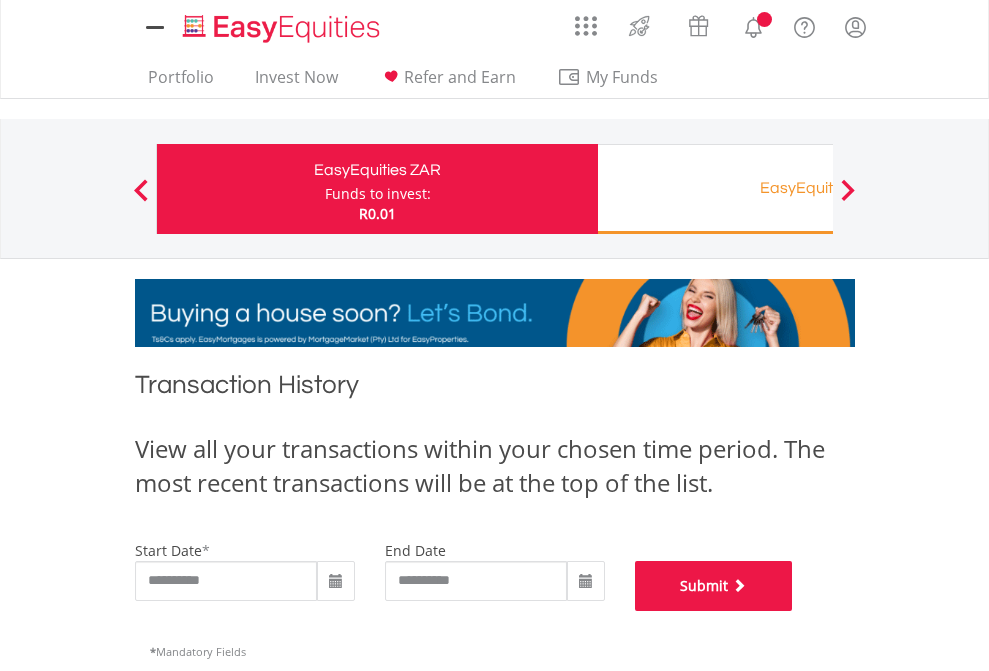 scroll, scrollTop: 811, scrollLeft: 0, axis: vertical 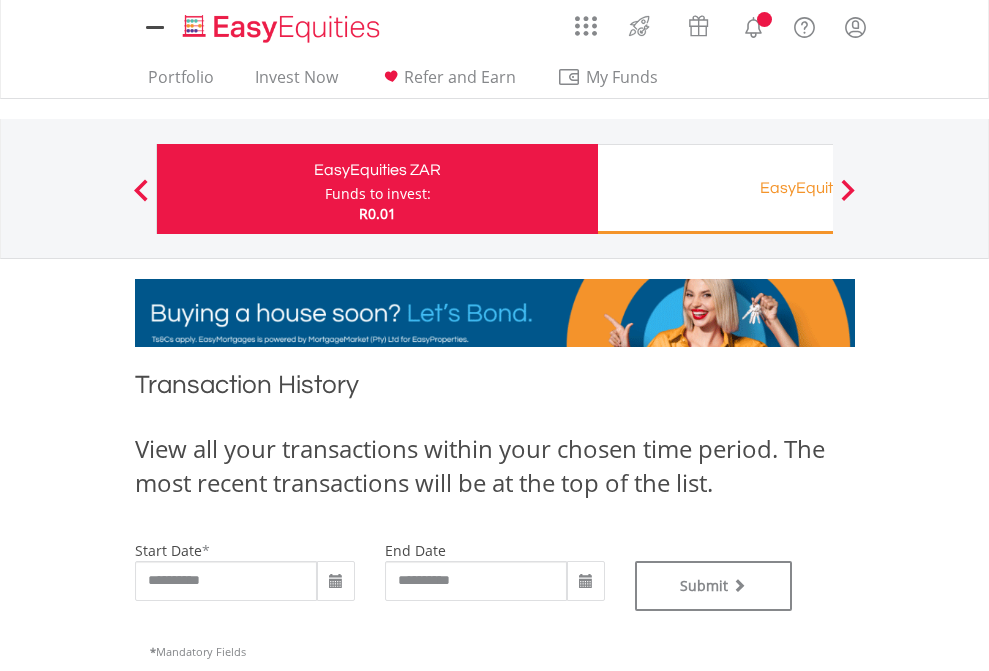 click on "EasyEquities RA" at bounding box center (818, 188) 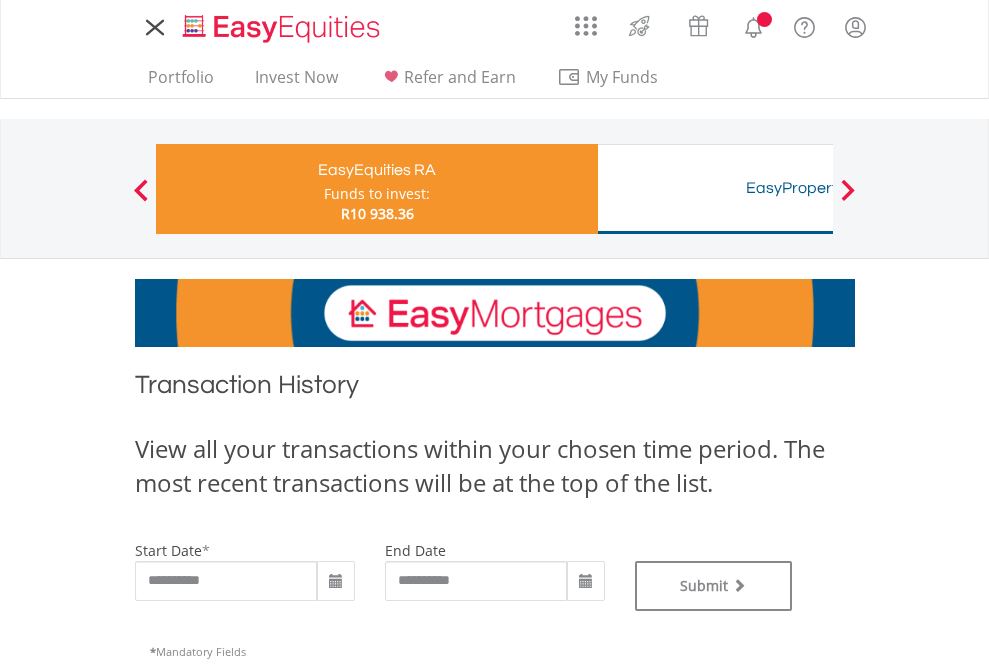 scroll, scrollTop: 0, scrollLeft: 0, axis: both 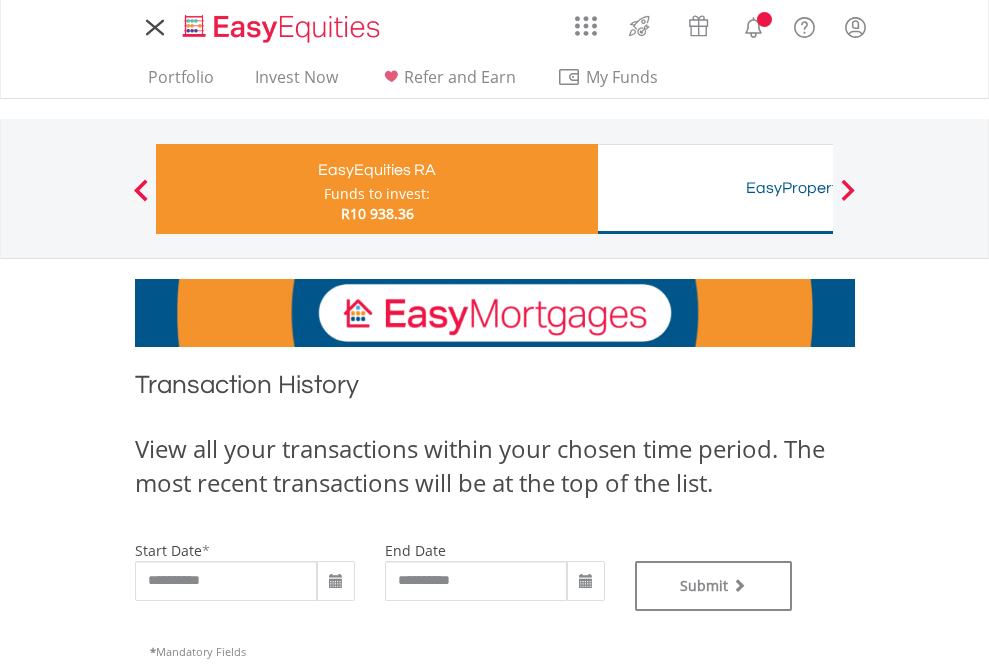 type on "**********" 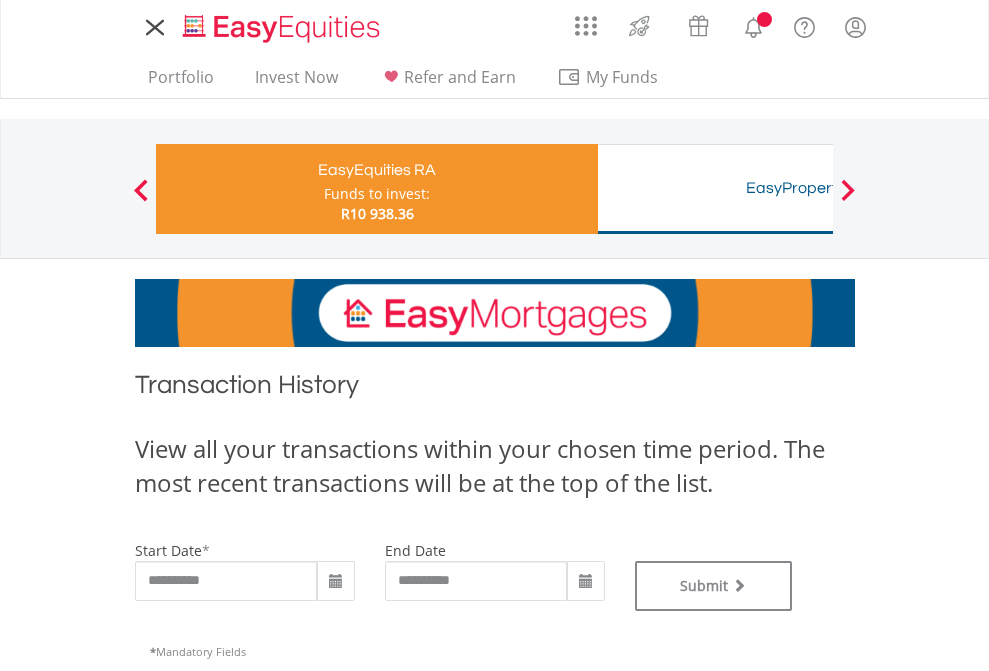 type on "**********" 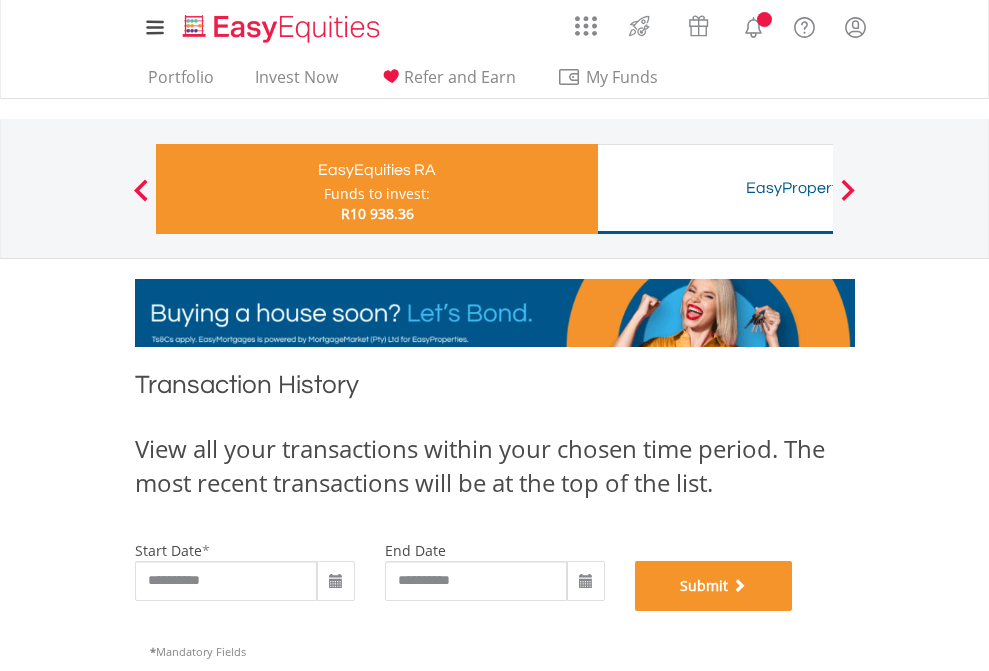 click on "Submit" at bounding box center (714, 586) 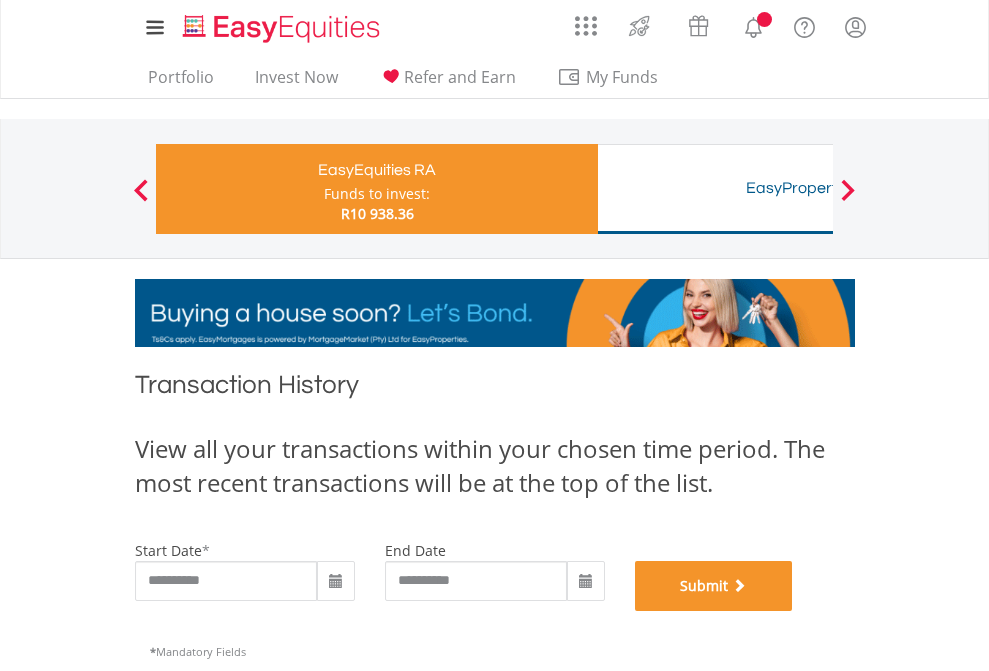scroll, scrollTop: 811, scrollLeft: 0, axis: vertical 